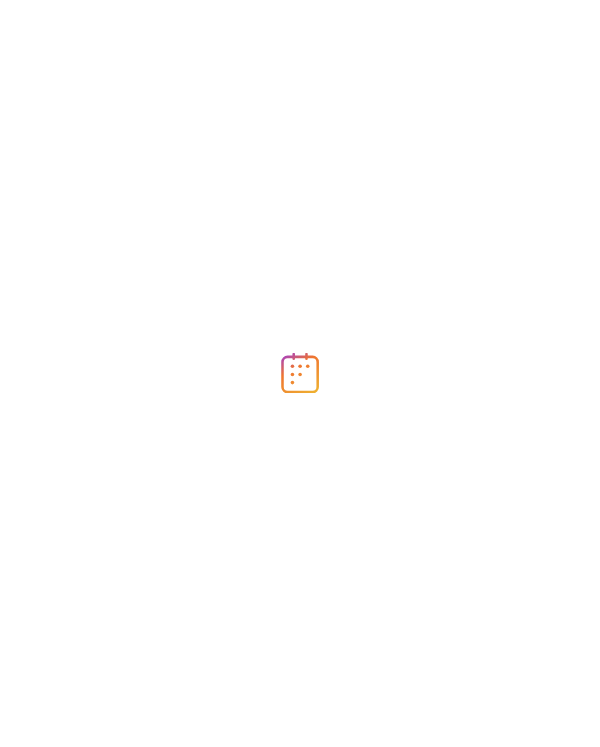 scroll, scrollTop: 0, scrollLeft: 0, axis: both 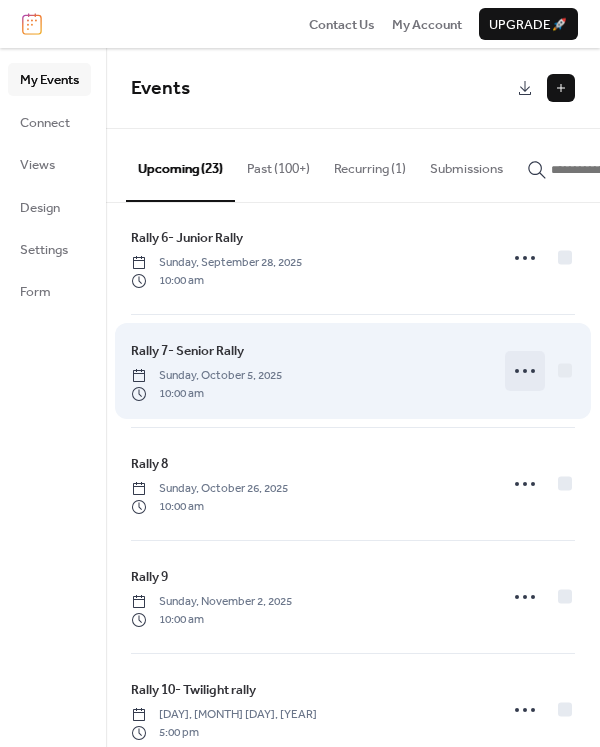click 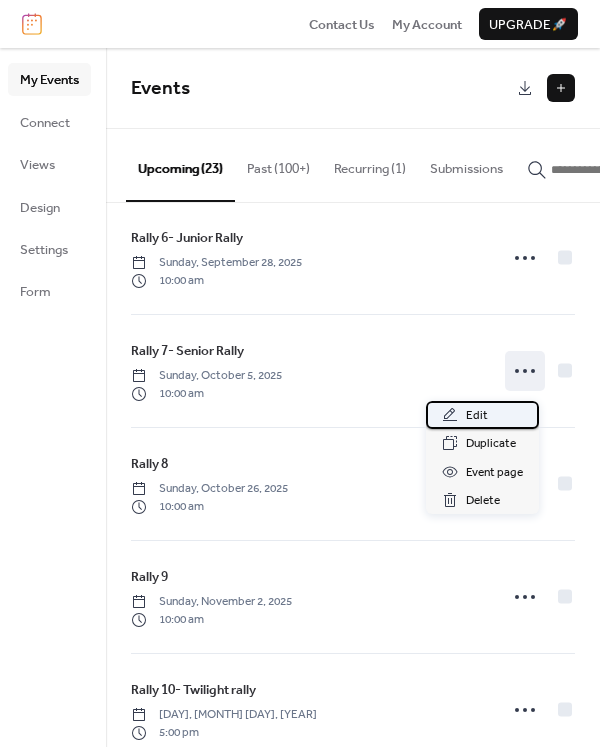 click on "Edit" at bounding box center [477, 416] 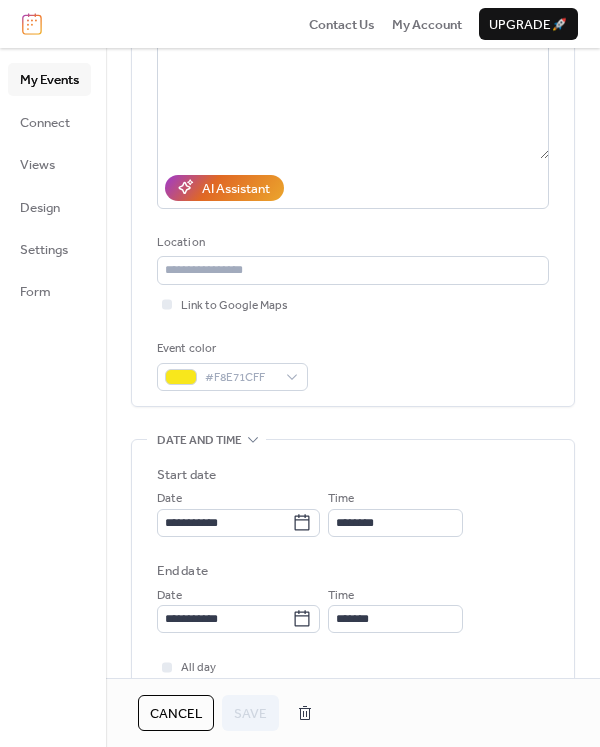 scroll, scrollTop: 300, scrollLeft: 0, axis: vertical 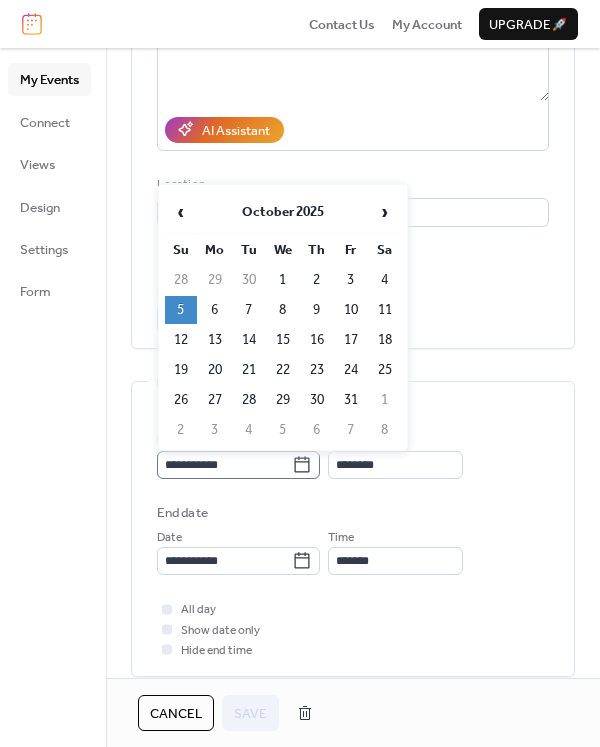 click 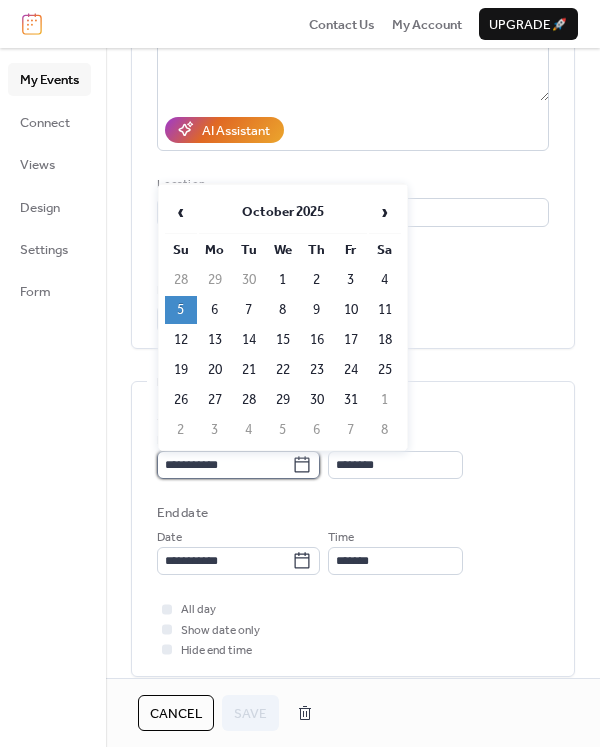 click on "**********" at bounding box center (224, 465) 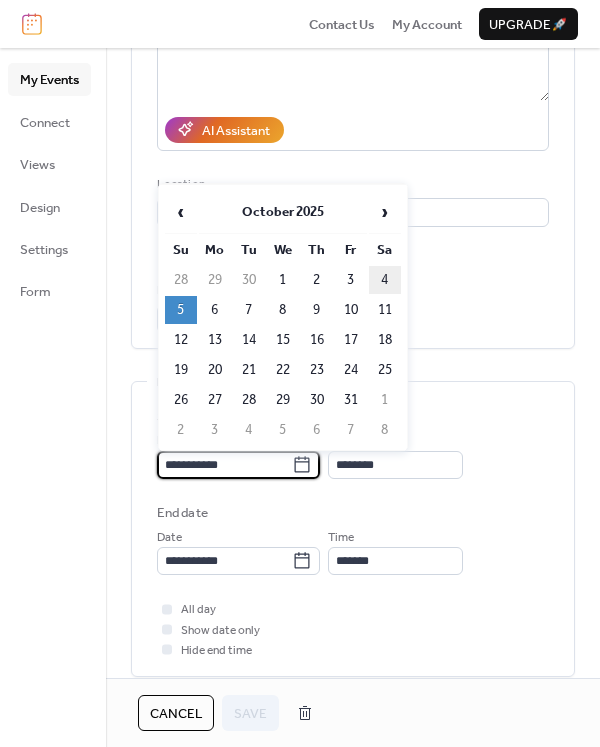 click on "4" at bounding box center [385, 280] 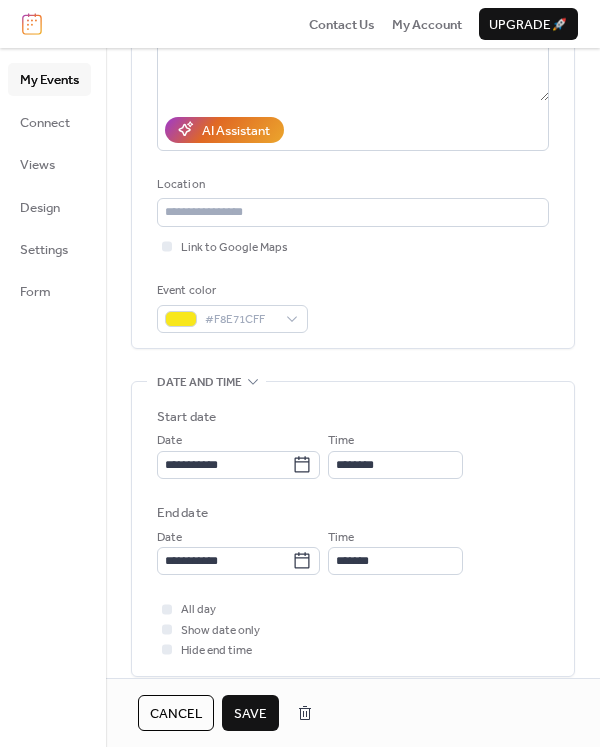 click on "Save" at bounding box center [250, 714] 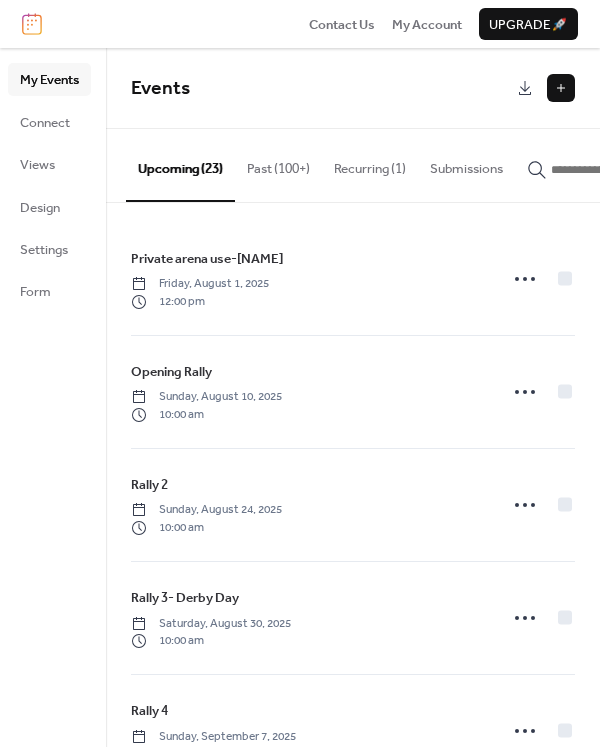 click at bounding box center [561, 88] 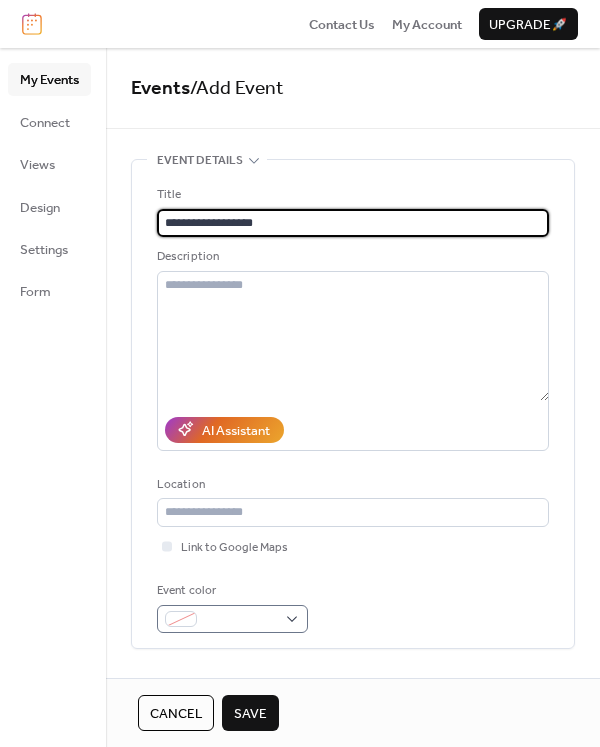 type on "**********" 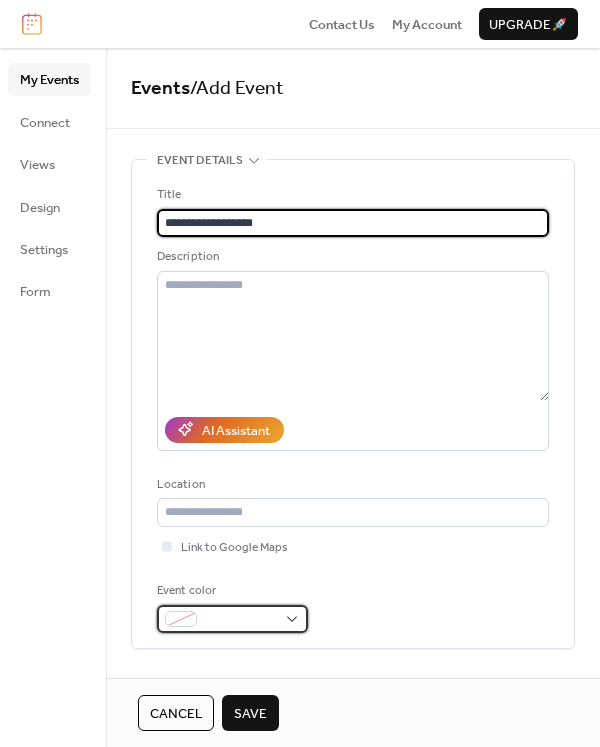 click at bounding box center [240, 620] 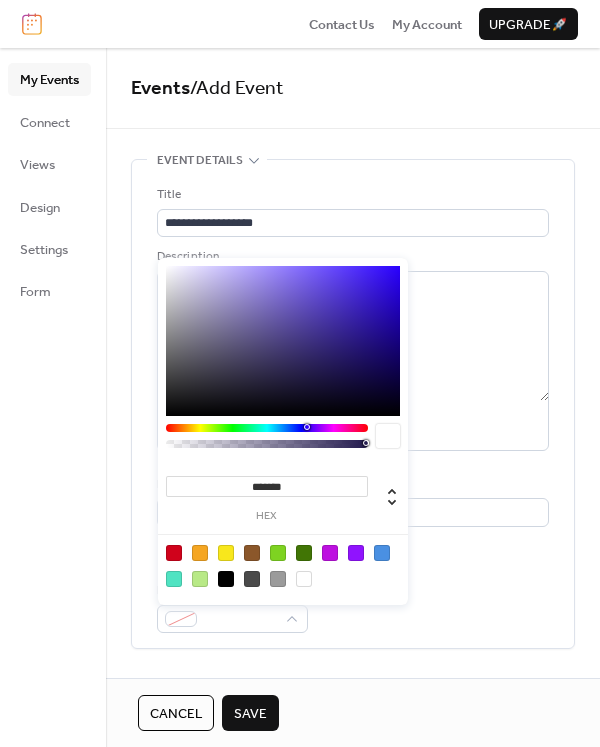 click at bounding box center [200, 553] 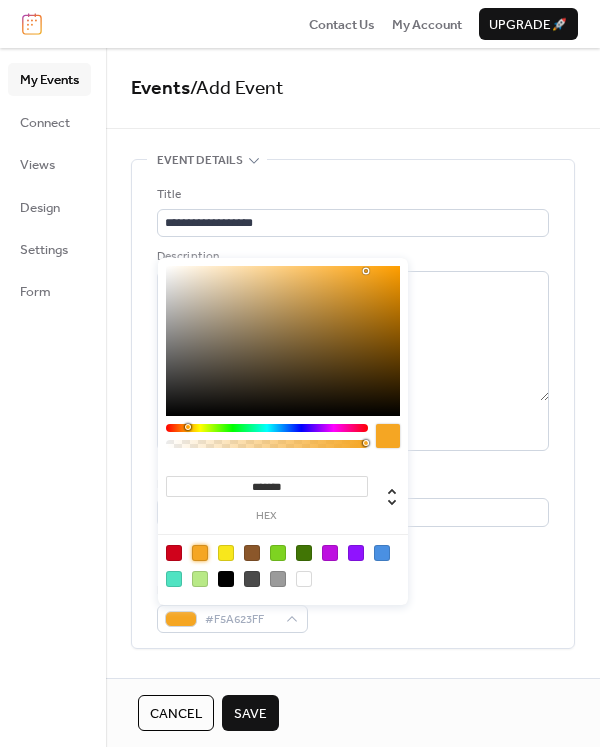 click at bounding box center [226, 553] 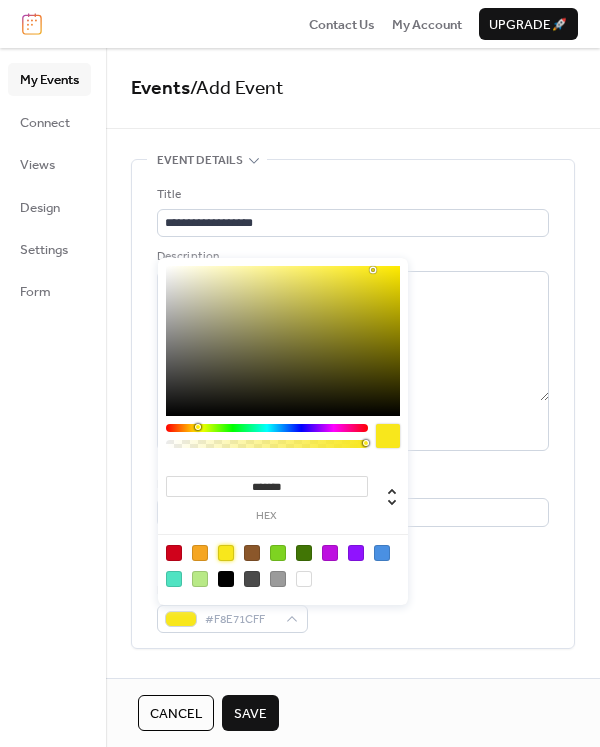 click at bounding box center [174, 553] 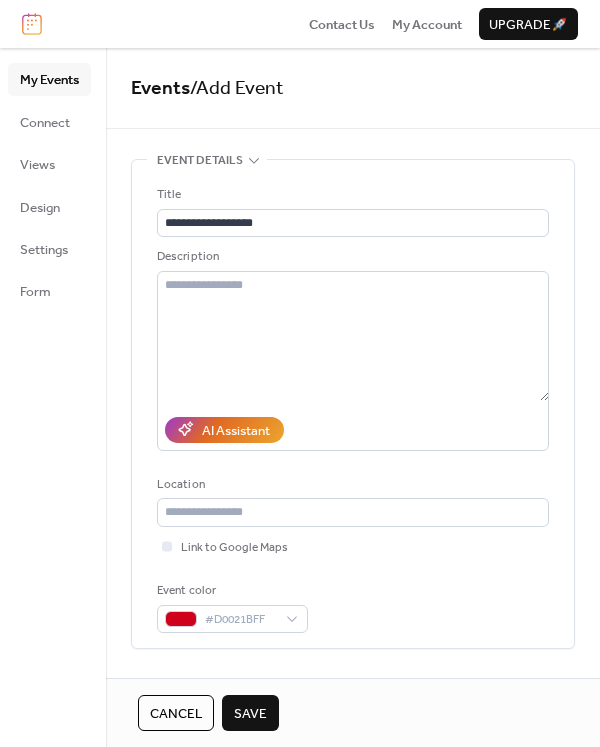 click on "[DAY], [MONTH] [DAY], [YEAR]" at bounding box center [353, 404] 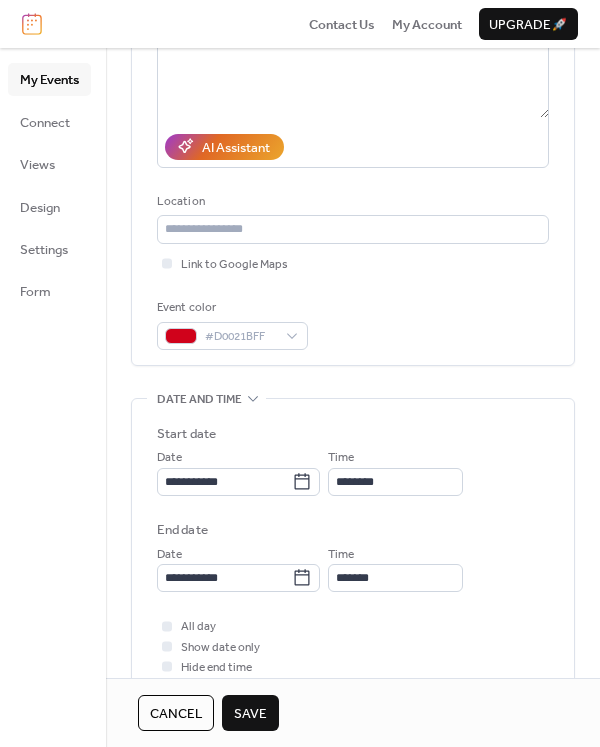 scroll, scrollTop: 300, scrollLeft: 0, axis: vertical 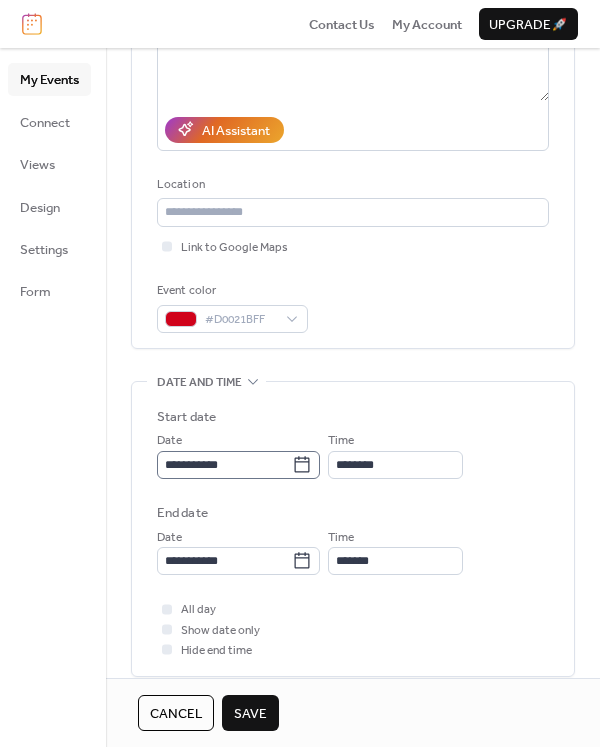 click 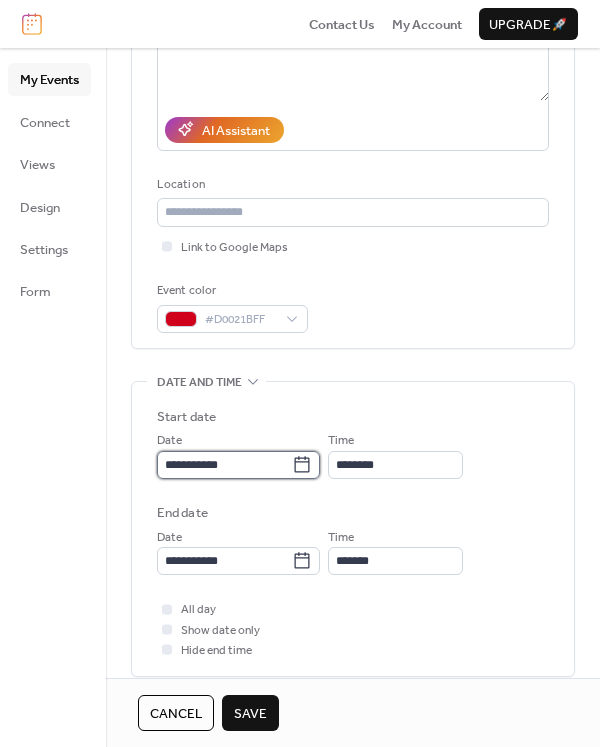click on "**********" at bounding box center [224, 465] 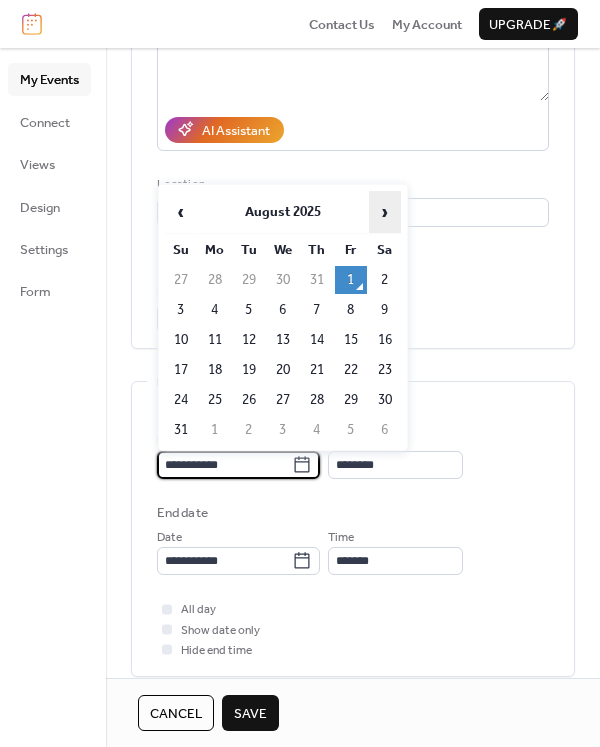 click on "›" at bounding box center (385, 212) 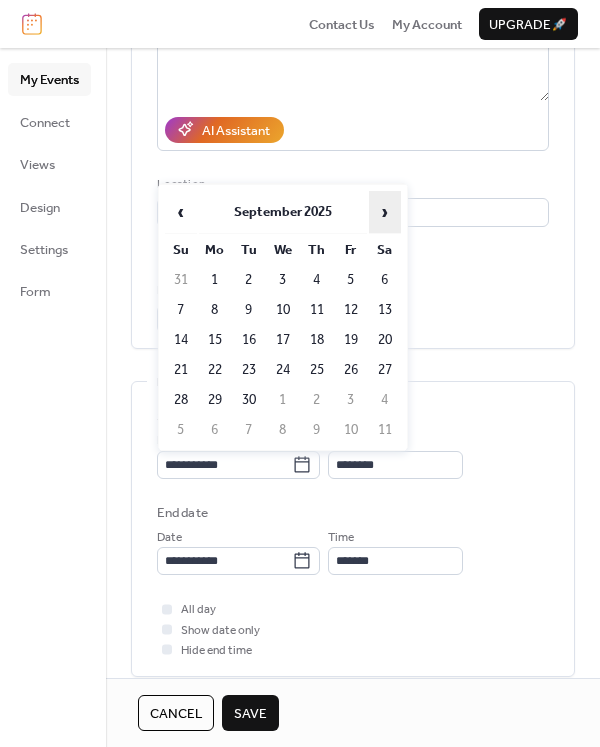 click on "›" at bounding box center [385, 212] 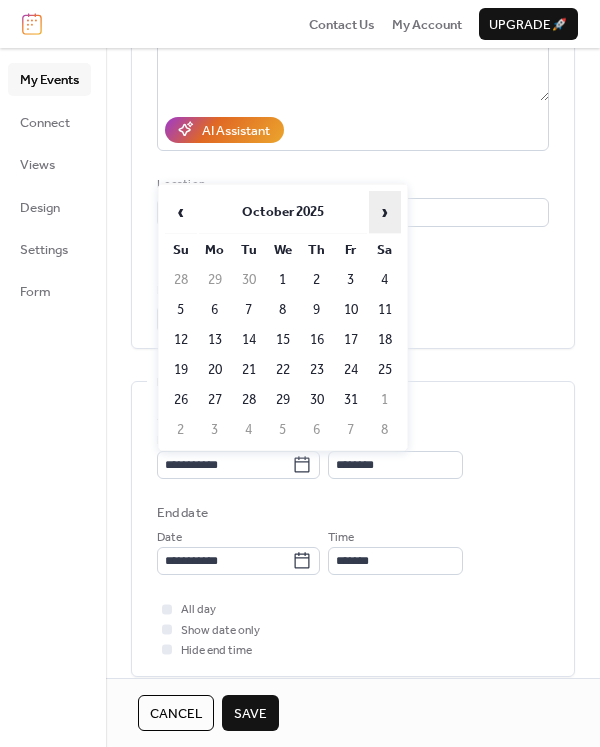 click on "›" at bounding box center (385, 212) 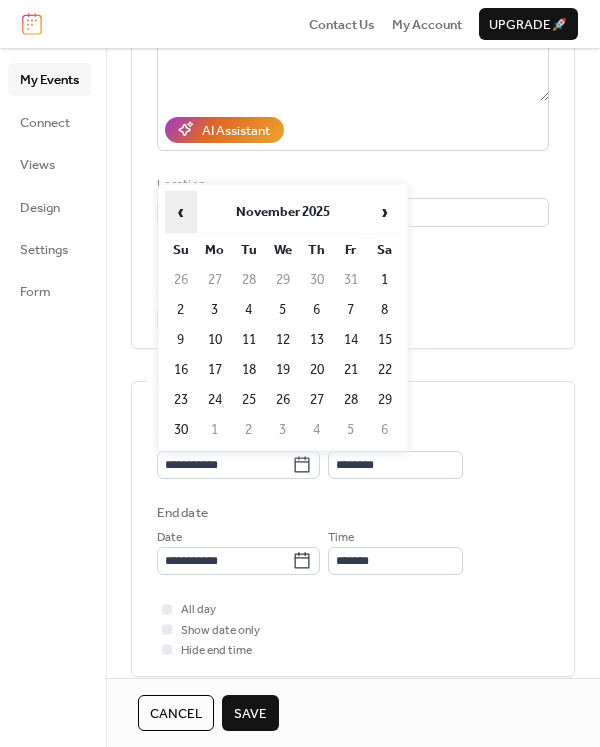 click on "‹" at bounding box center (181, 212) 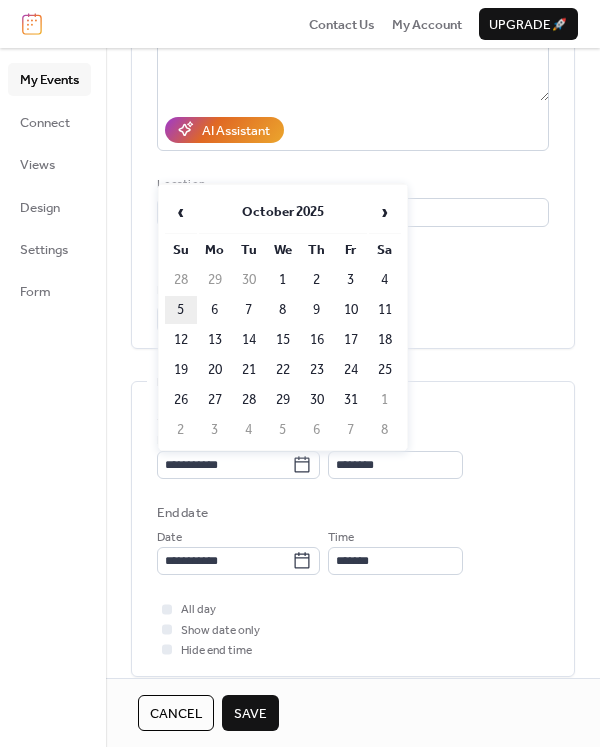 click on "5" at bounding box center [181, 310] 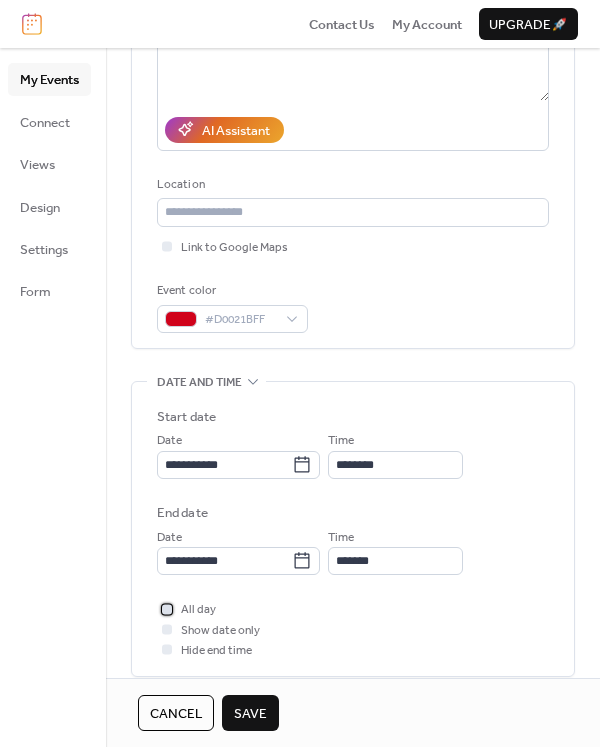 click at bounding box center (167, 609) 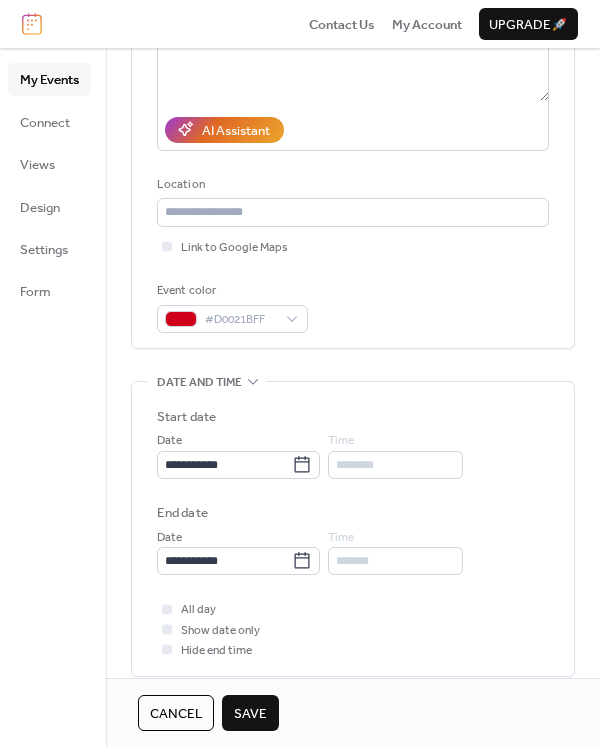 click on "Save" at bounding box center [250, 714] 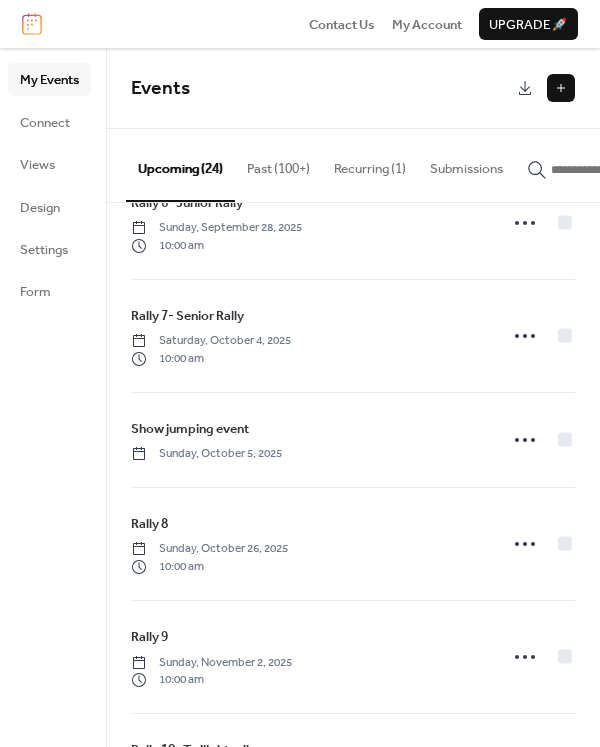 scroll, scrollTop: 700, scrollLeft: 0, axis: vertical 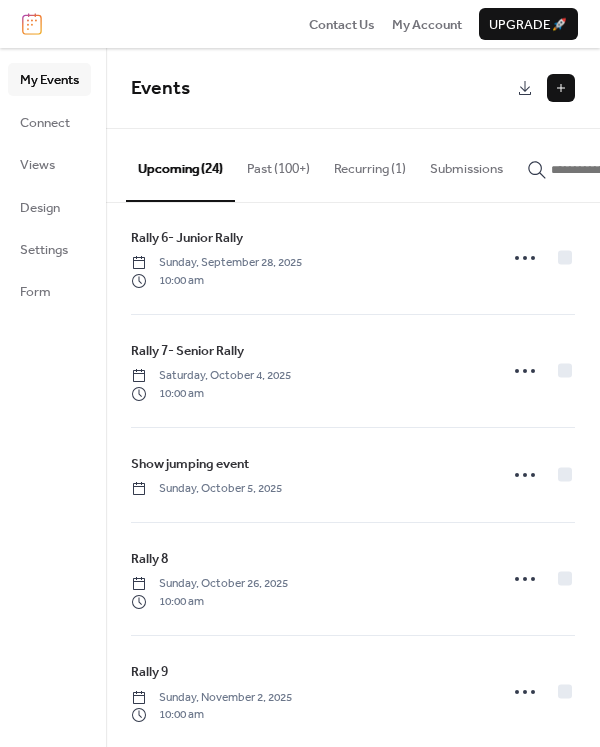 click at bounding box center (561, 88) 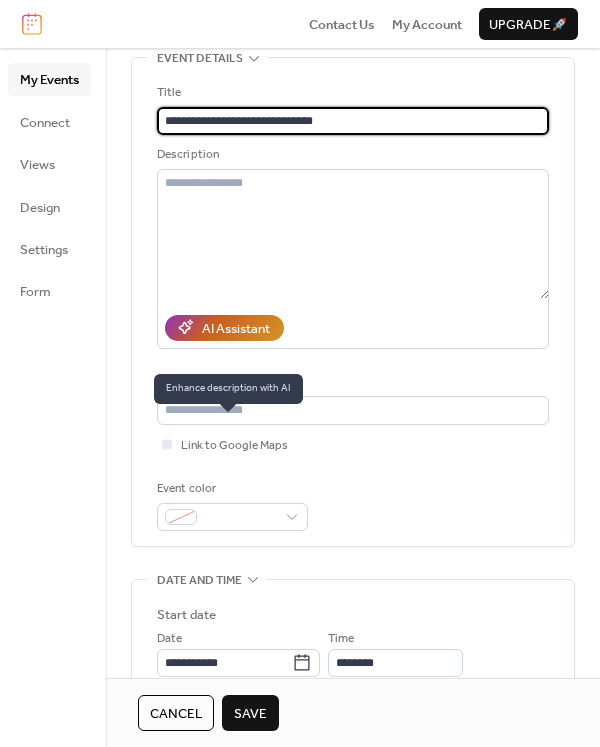 scroll, scrollTop: 200, scrollLeft: 0, axis: vertical 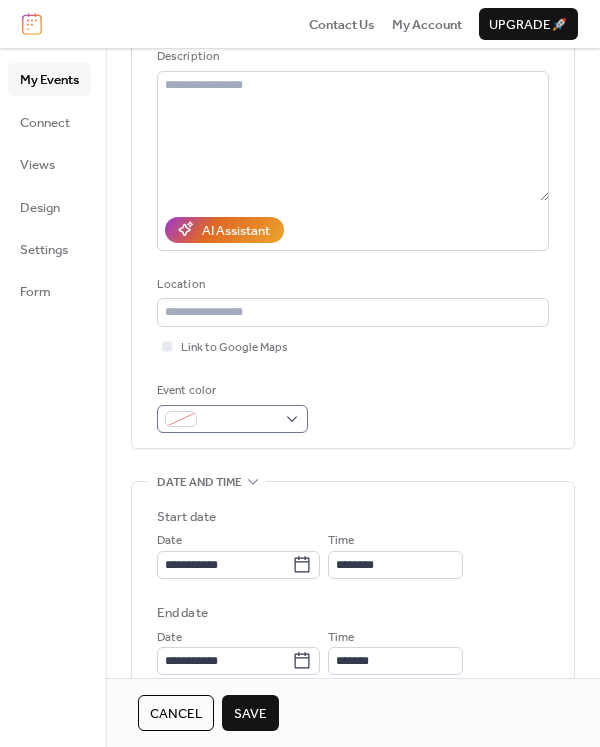 type on "**********" 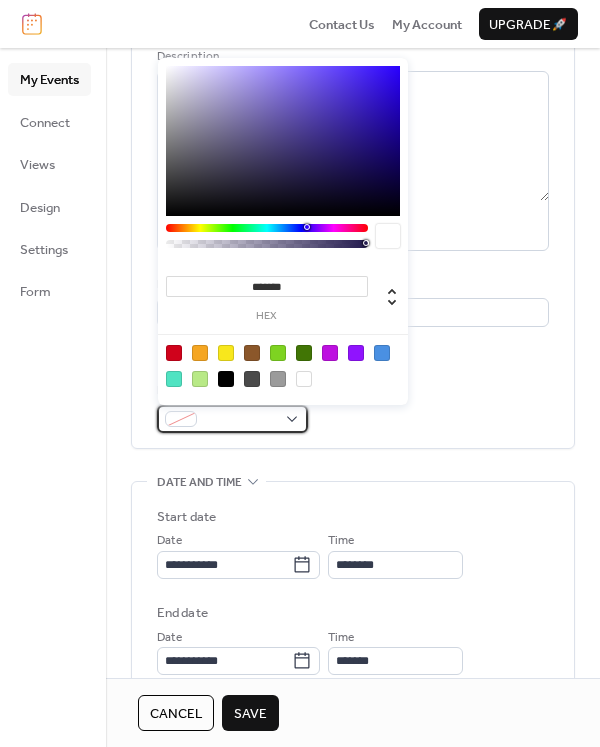 click at bounding box center (232, 419) 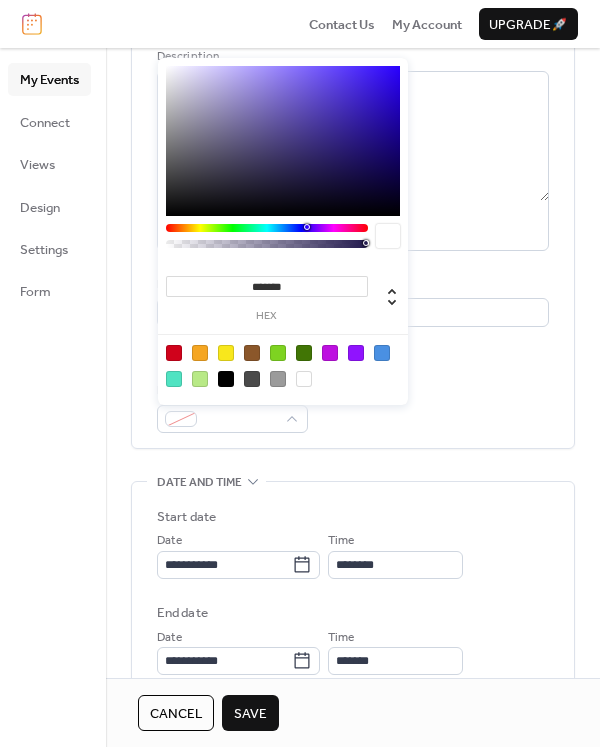 click at bounding box center (174, 353) 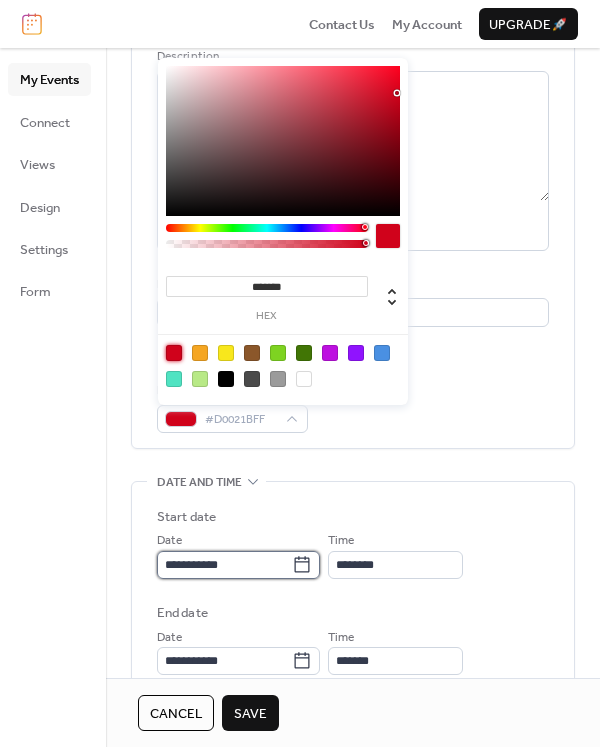 click on "Date [DATE] Time [TIME] End date Date [DATE] Time [TIME]" at bounding box center (300, 373) 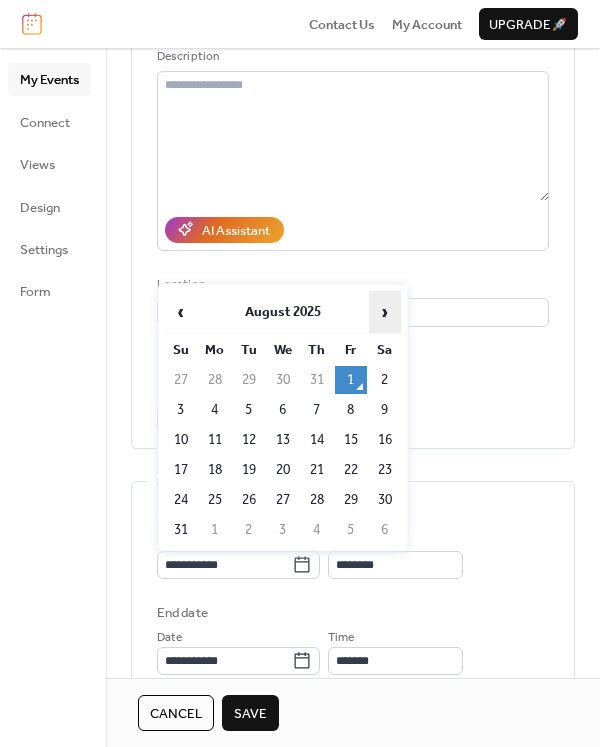 click on "›" at bounding box center (385, 312) 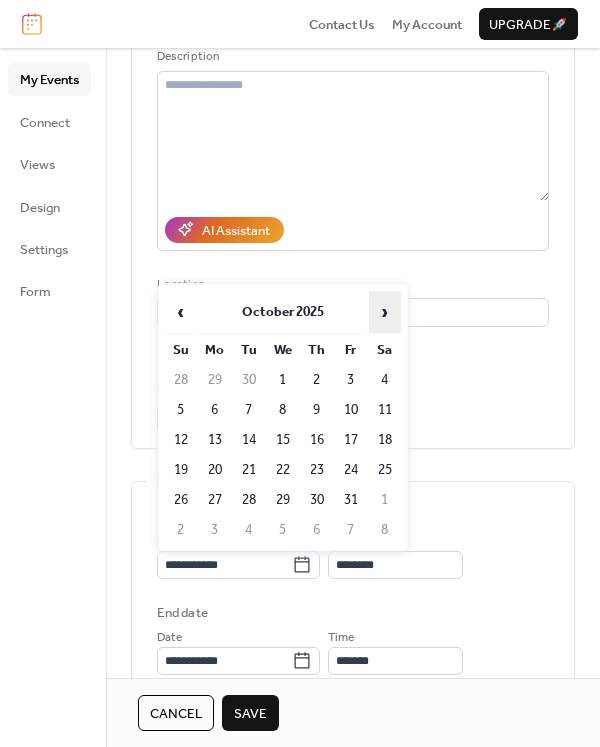 click on "›" at bounding box center (385, 312) 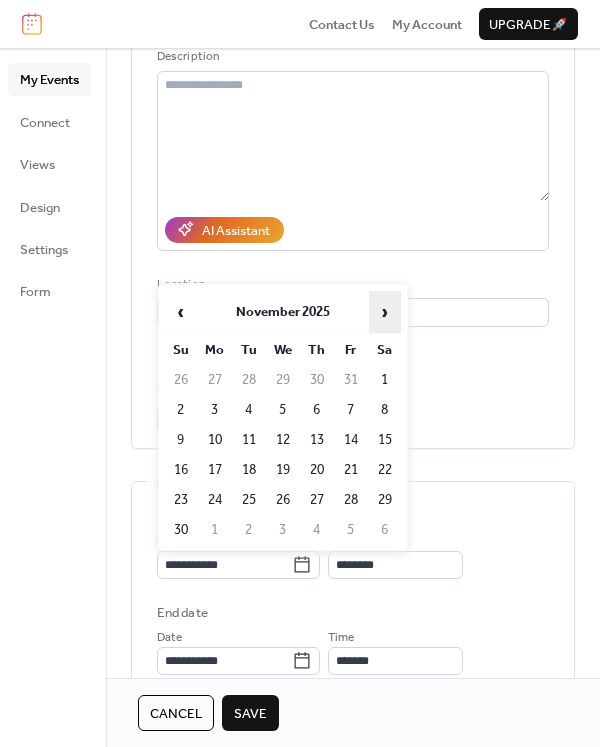 click on "›" at bounding box center (385, 312) 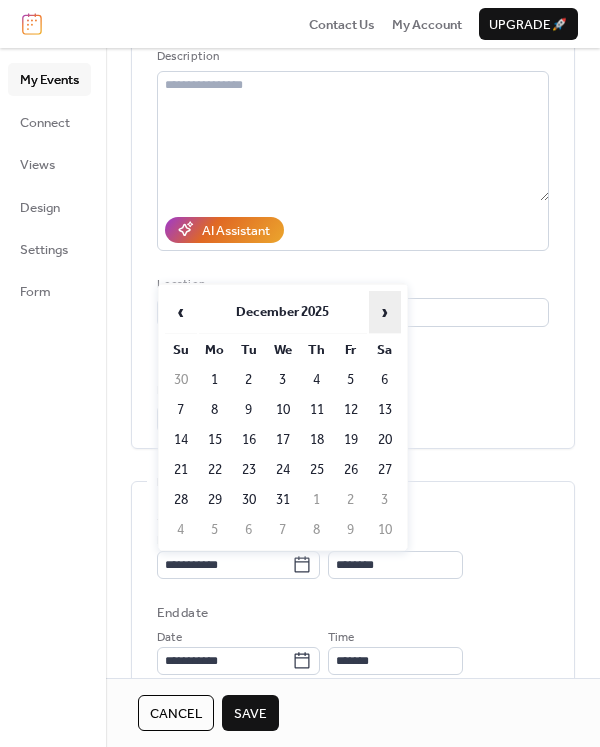click on "›" at bounding box center (385, 312) 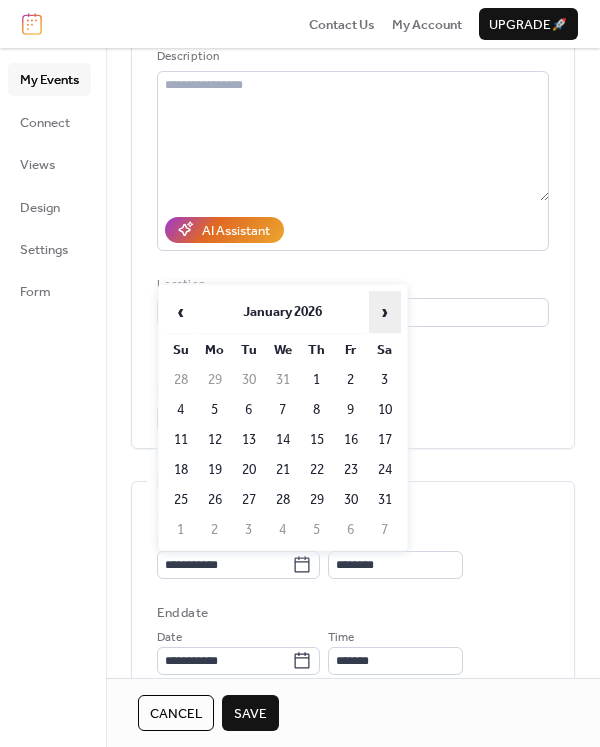 click on "›" at bounding box center (385, 312) 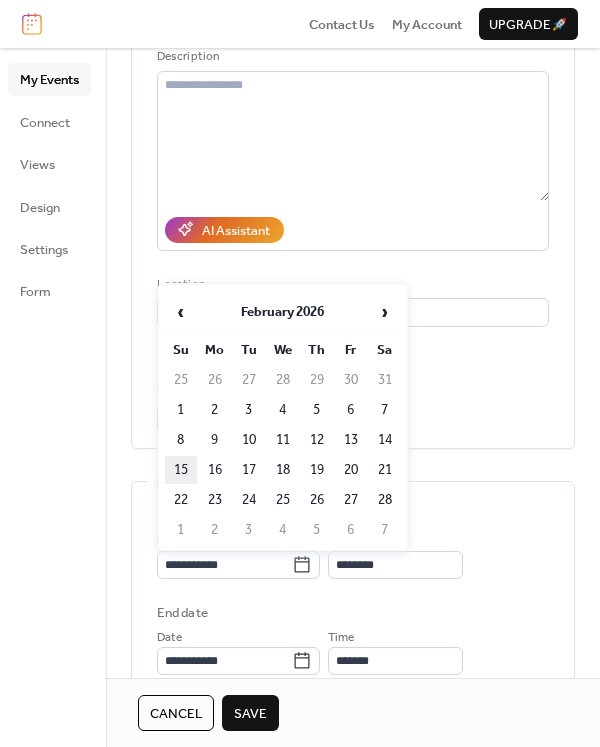 click on "15" at bounding box center (181, 470) 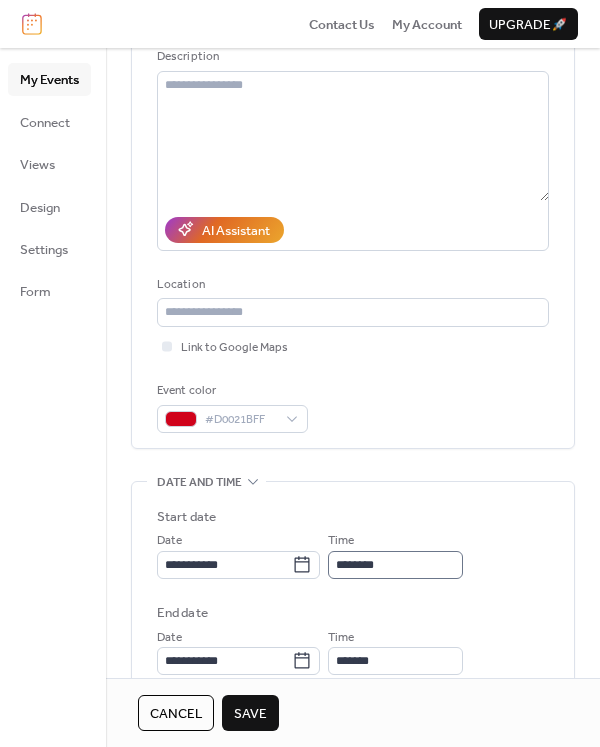 scroll, scrollTop: 1, scrollLeft: 0, axis: vertical 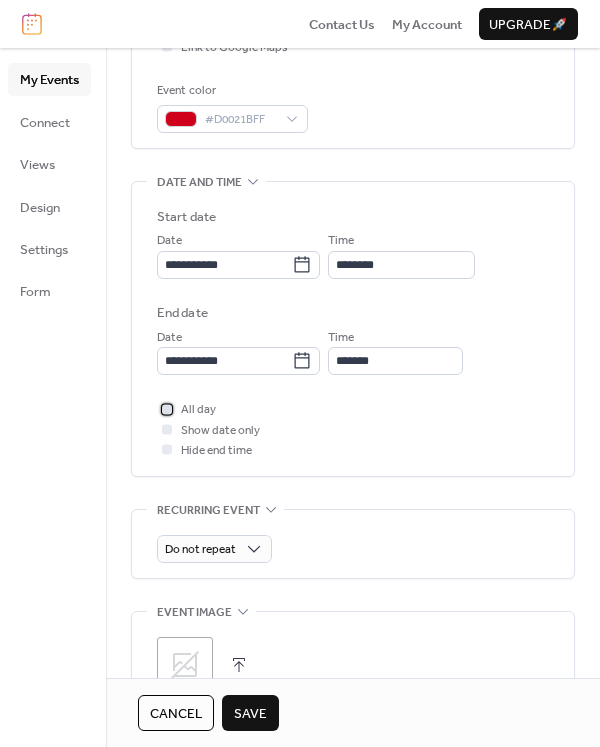 click at bounding box center [167, 409] 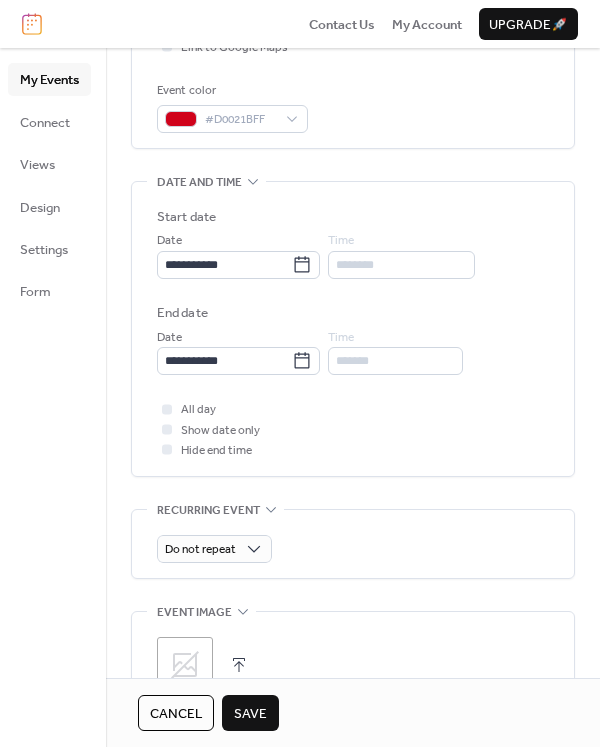 click on "Save" at bounding box center [250, 714] 